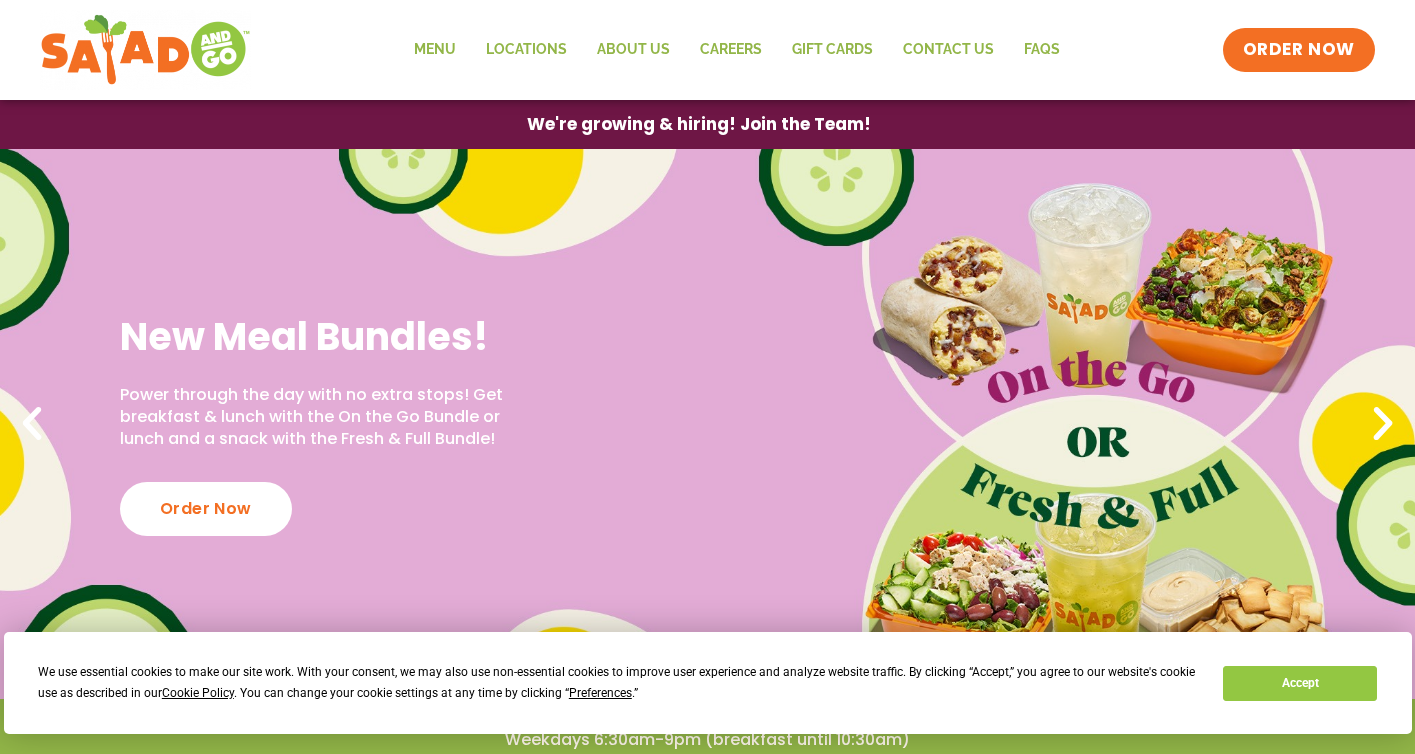scroll, scrollTop: 0, scrollLeft: 0, axis: both 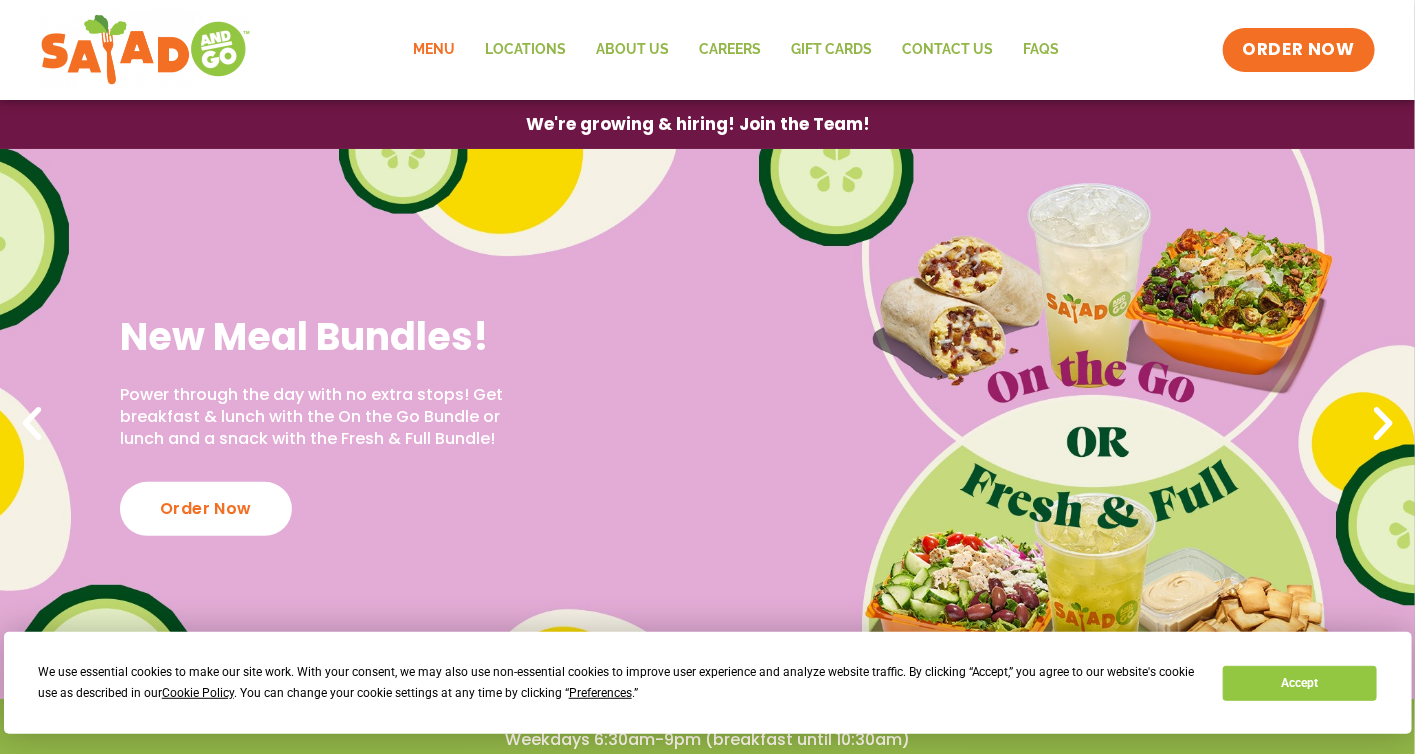 click on "Menu" 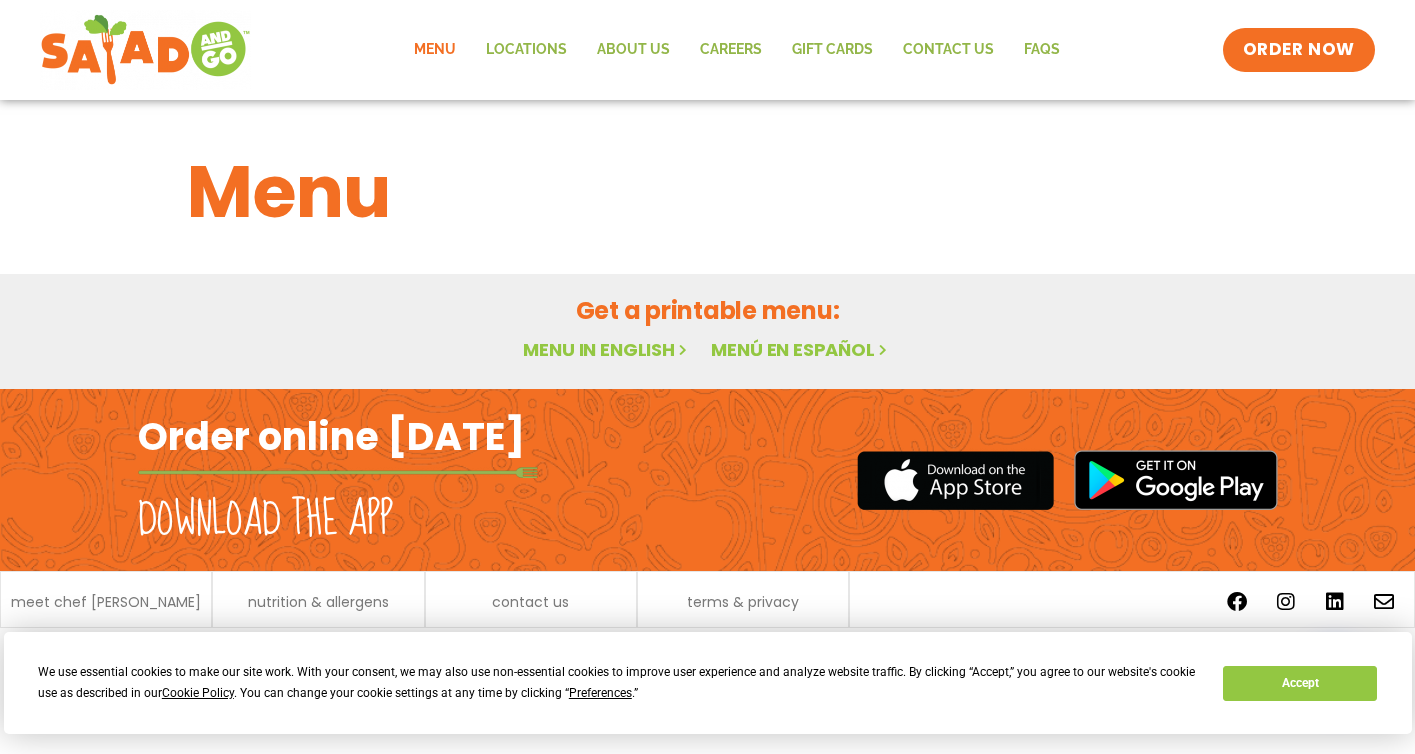 scroll, scrollTop: 0, scrollLeft: 0, axis: both 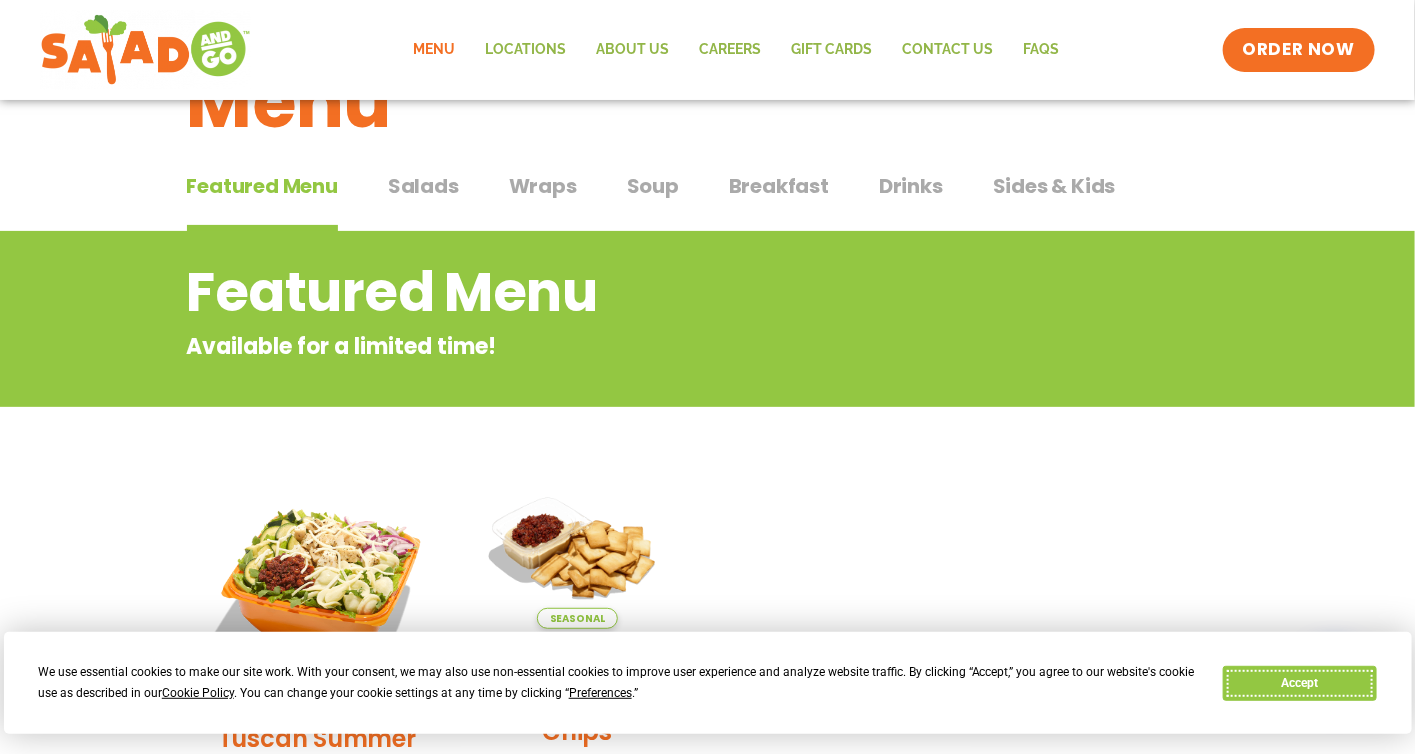 click on "Accept" at bounding box center [1300, 683] 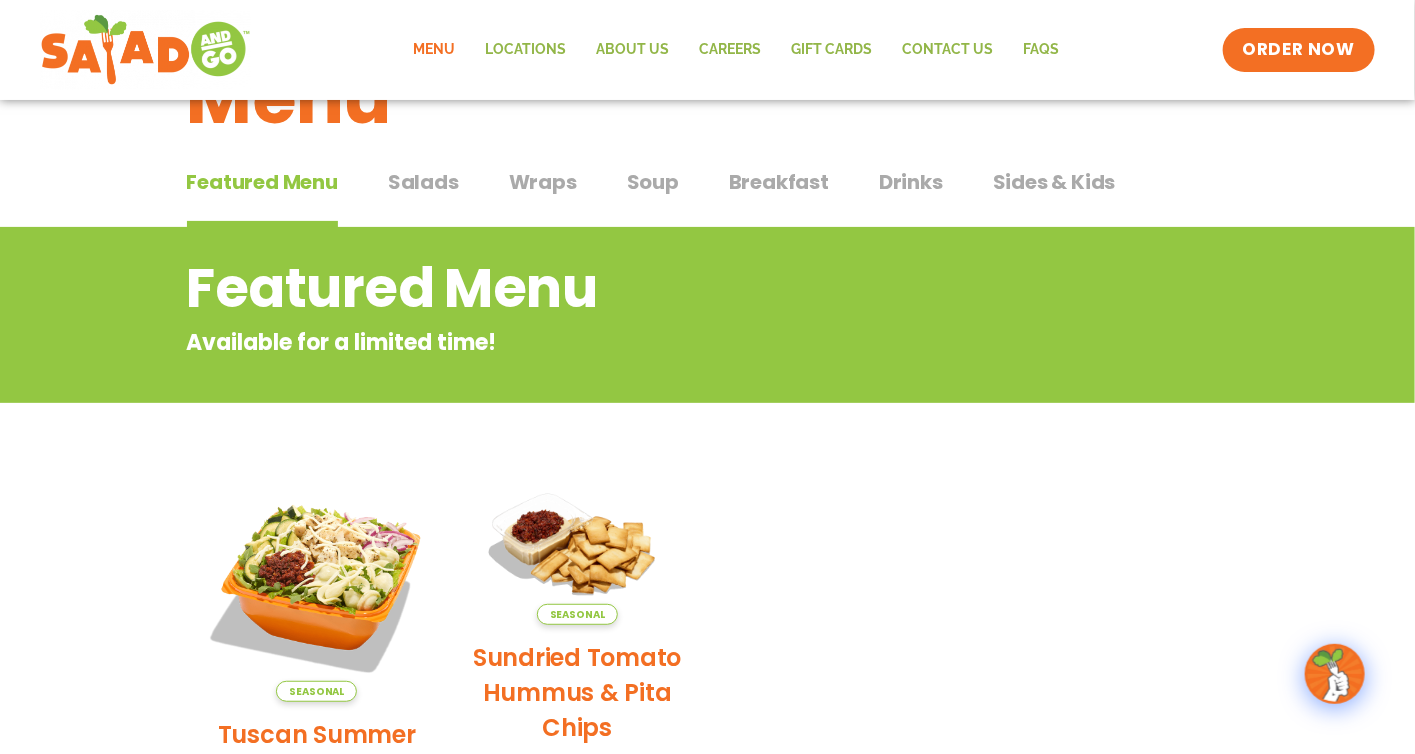 scroll, scrollTop: 53, scrollLeft: 0, axis: vertical 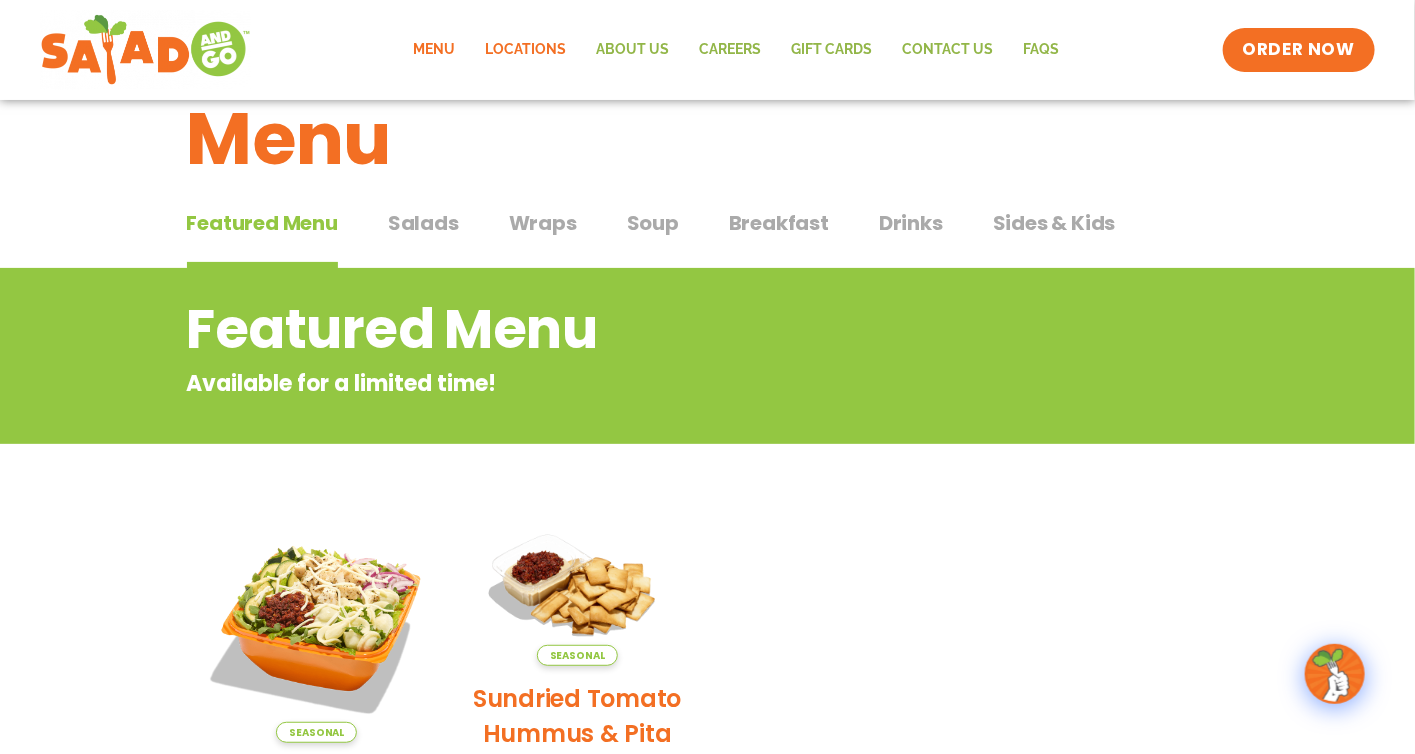 click on "Locations" 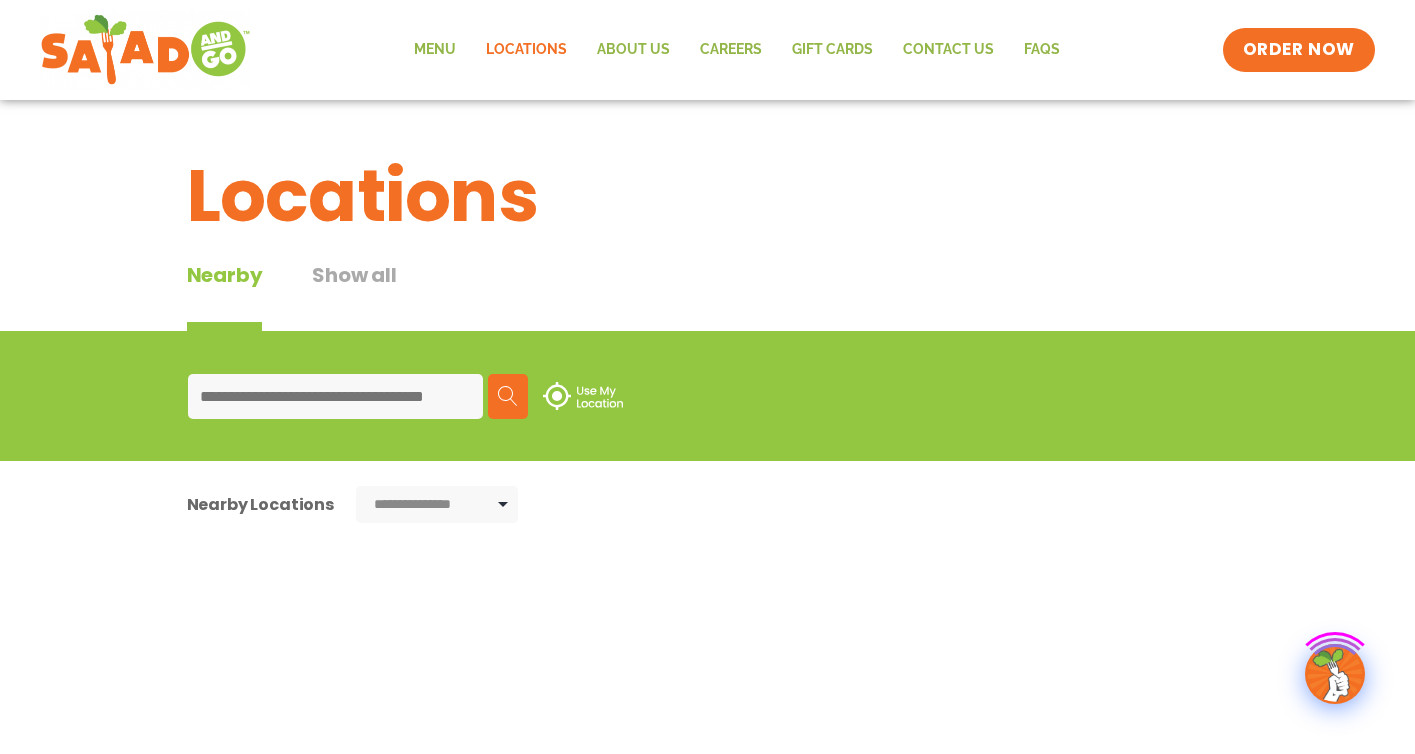 scroll, scrollTop: 0, scrollLeft: 0, axis: both 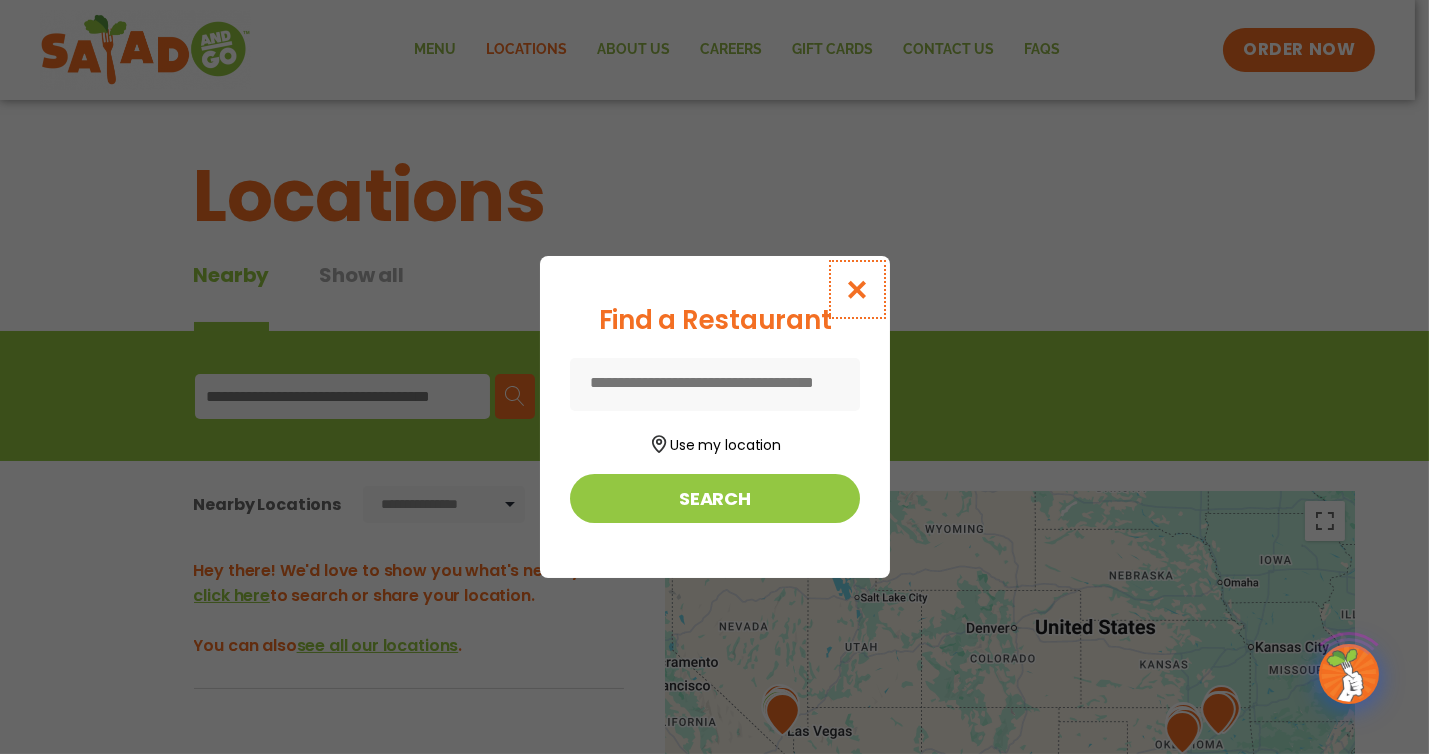 click at bounding box center [856, 289] 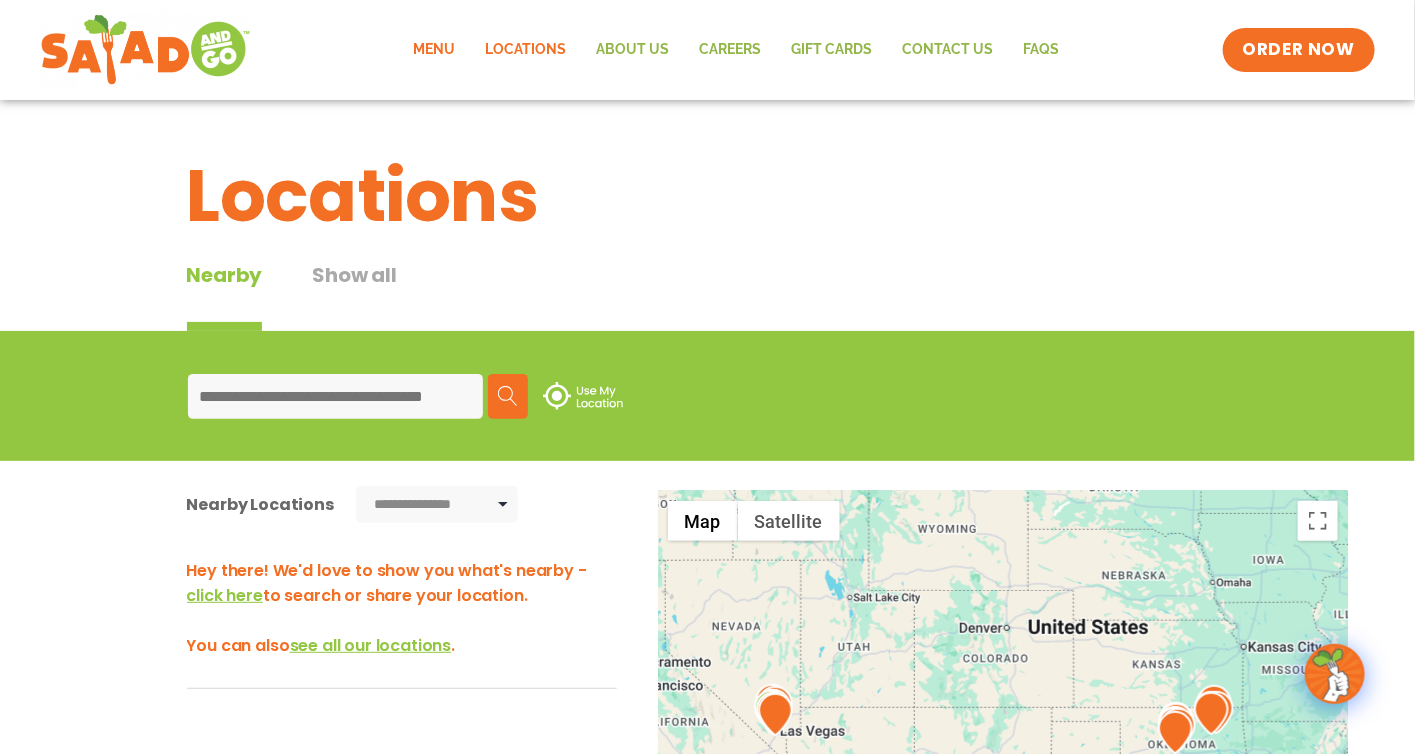 click on "Menu" 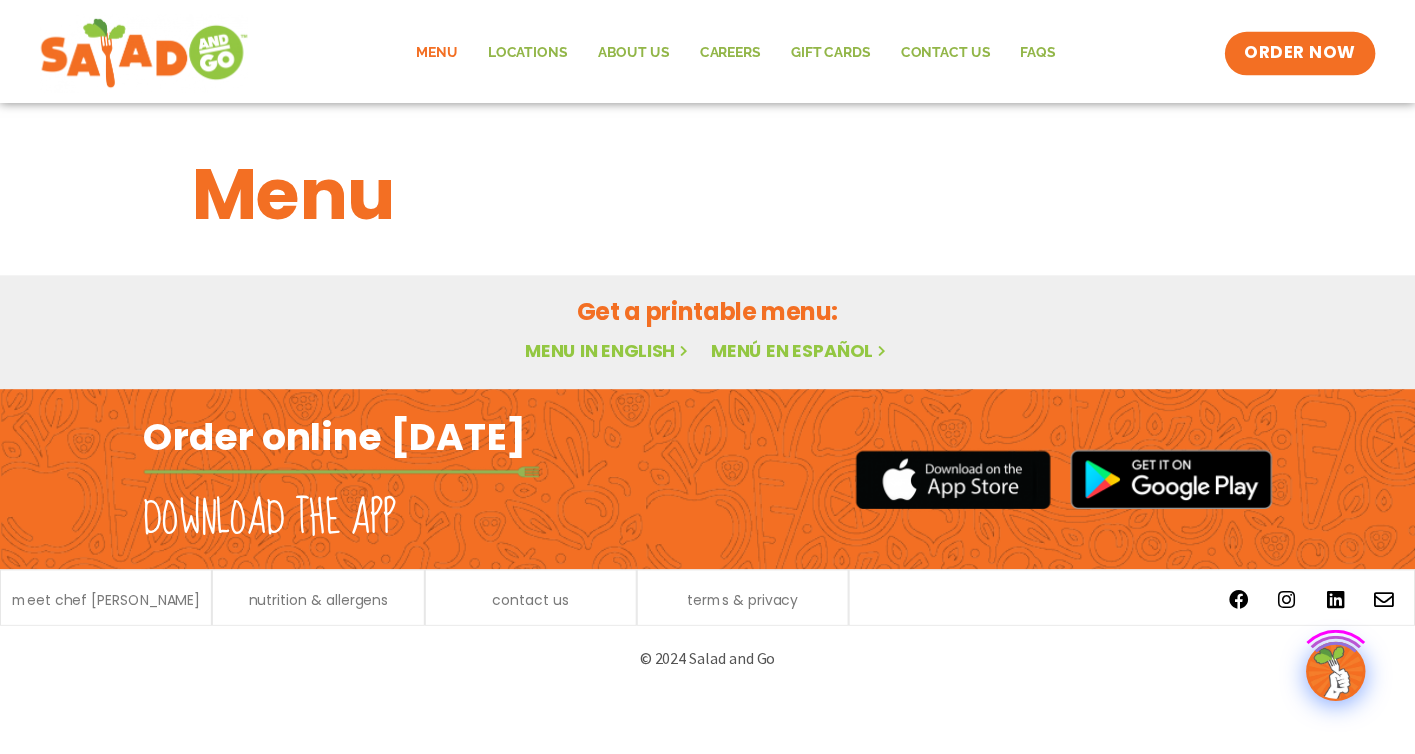 scroll, scrollTop: 0, scrollLeft: 0, axis: both 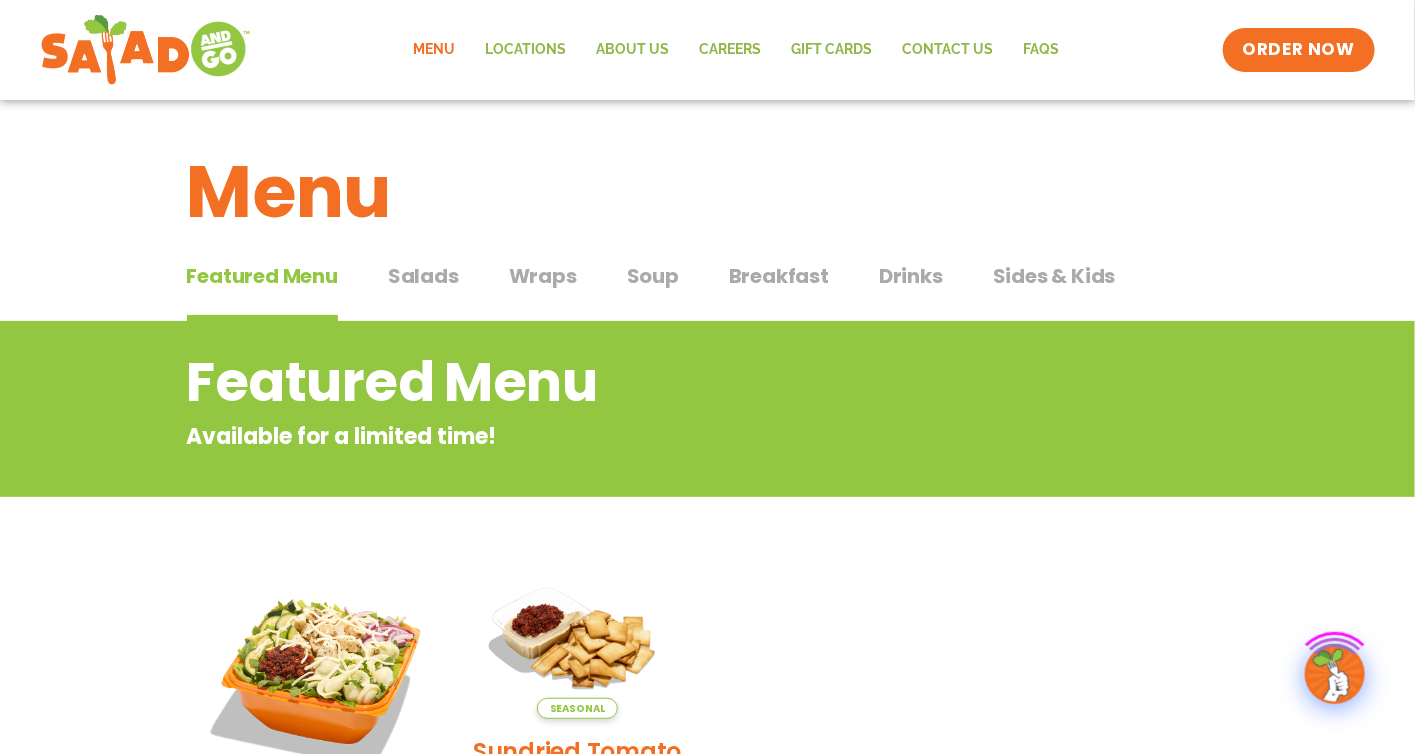 click on "Salads" at bounding box center [423, 276] 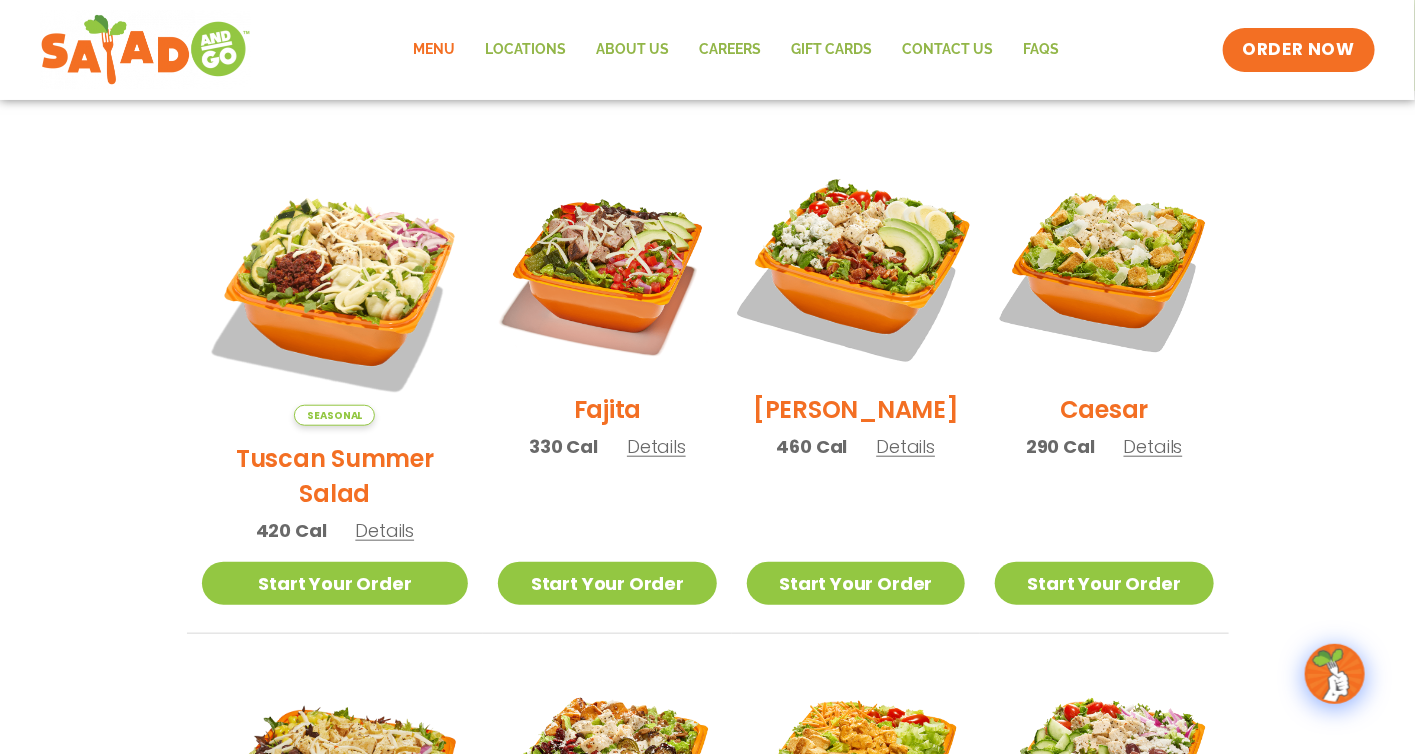 scroll, scrollTop: 545, scrollLeft: 0, axis: vertical 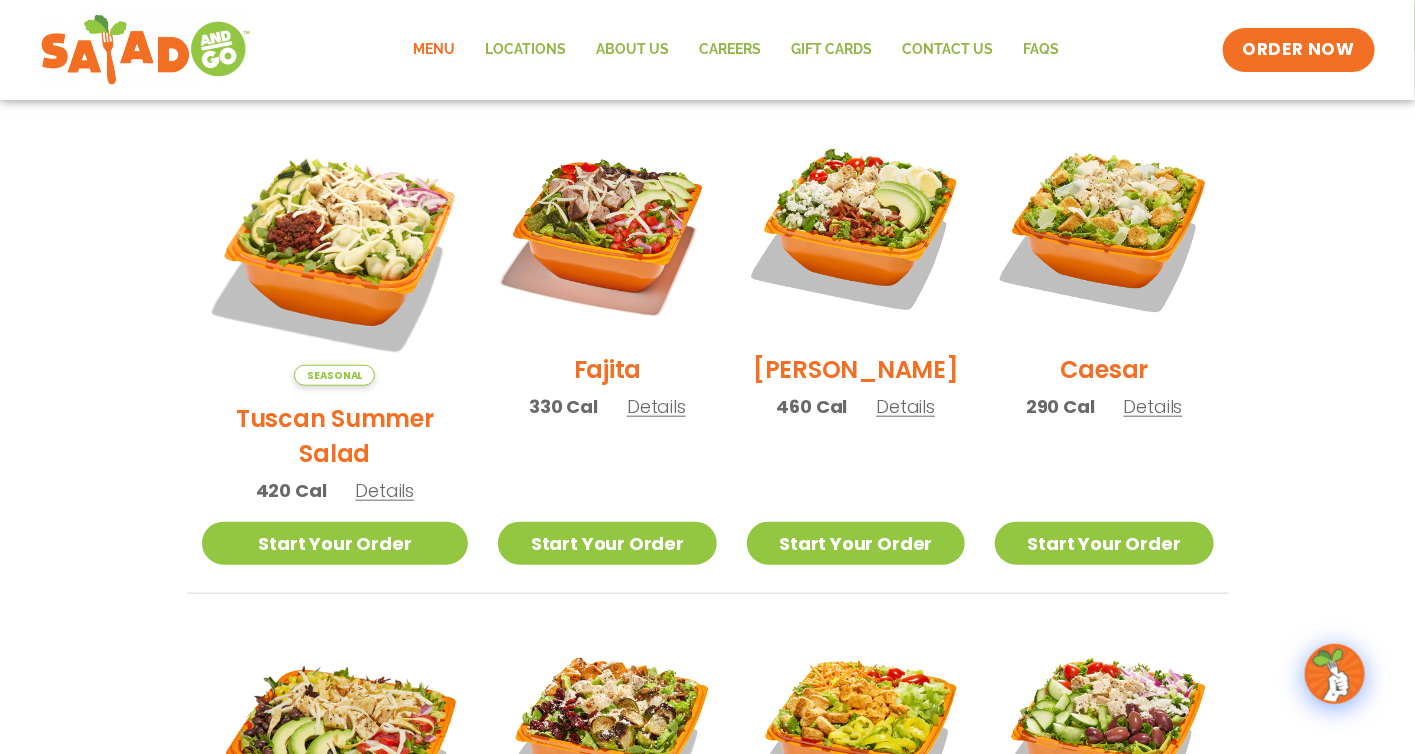 click on "Details" at bounding box center (384, 490) 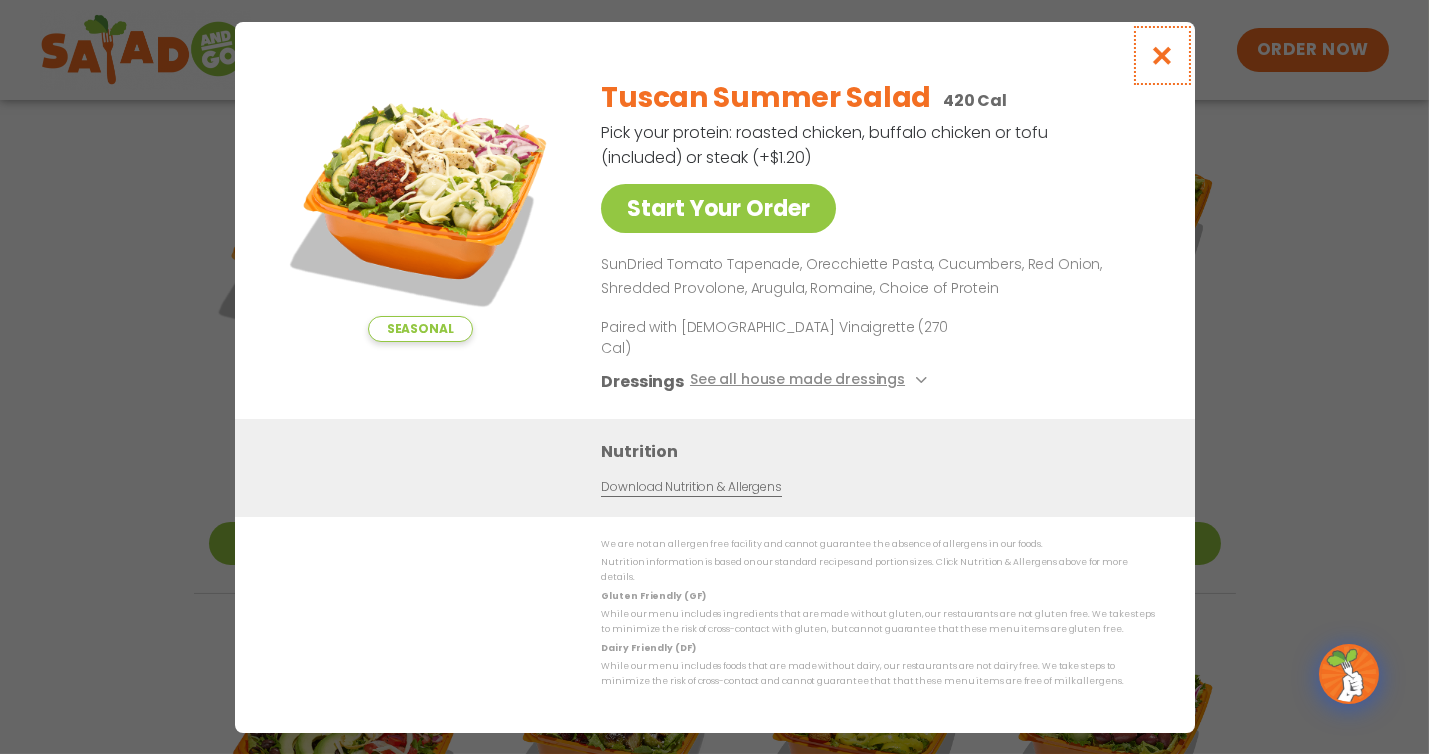 click at bounding box center (1161, 55) 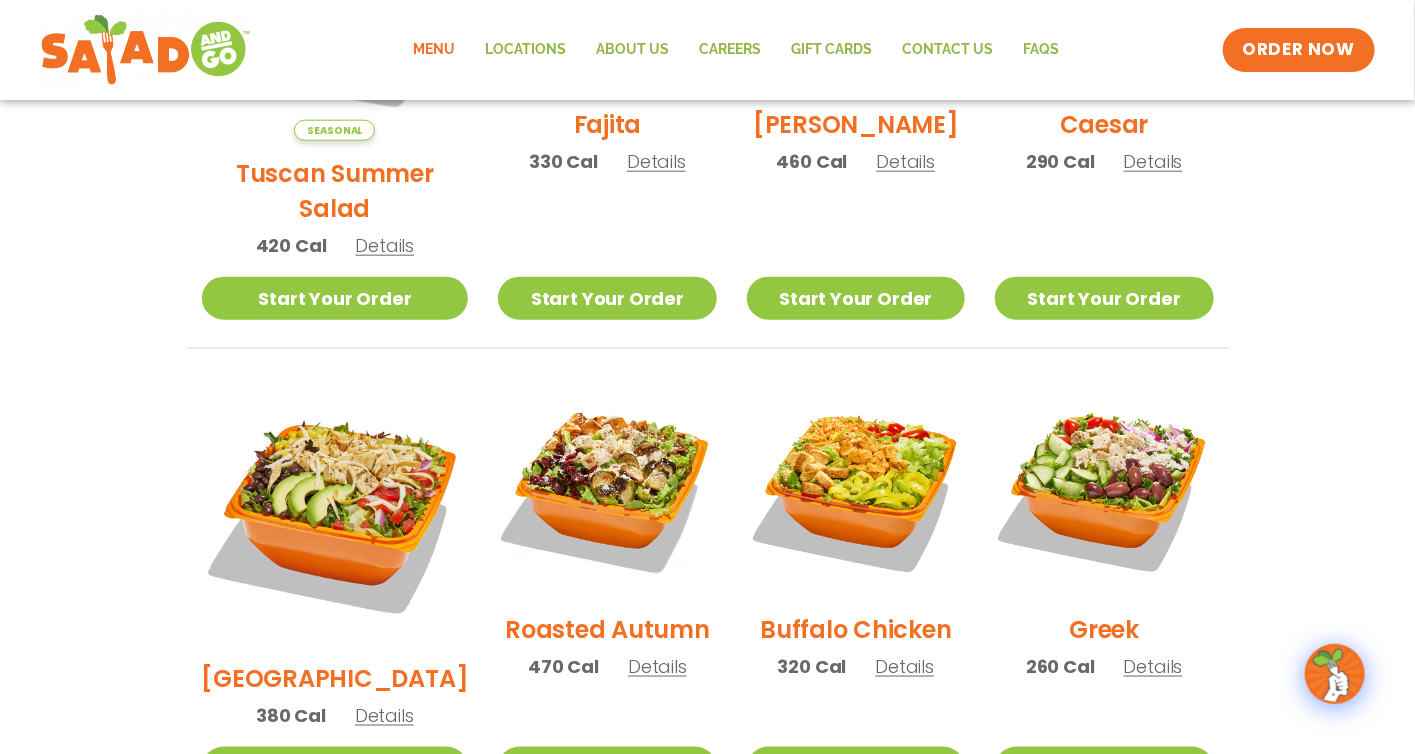 scroll, scrollTop: 909, scrollLeft: 0, axis: vertical 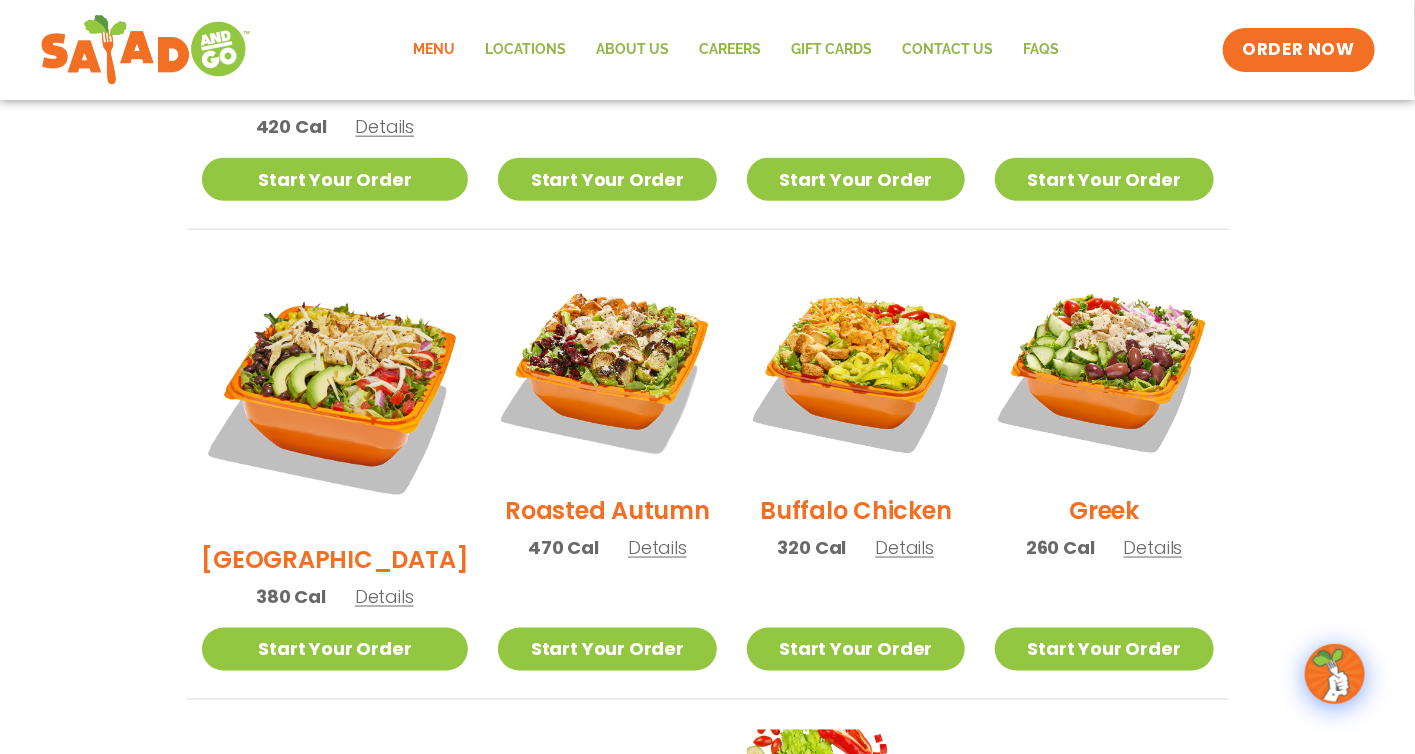 click on "Details" at bounding box center (657, 547) 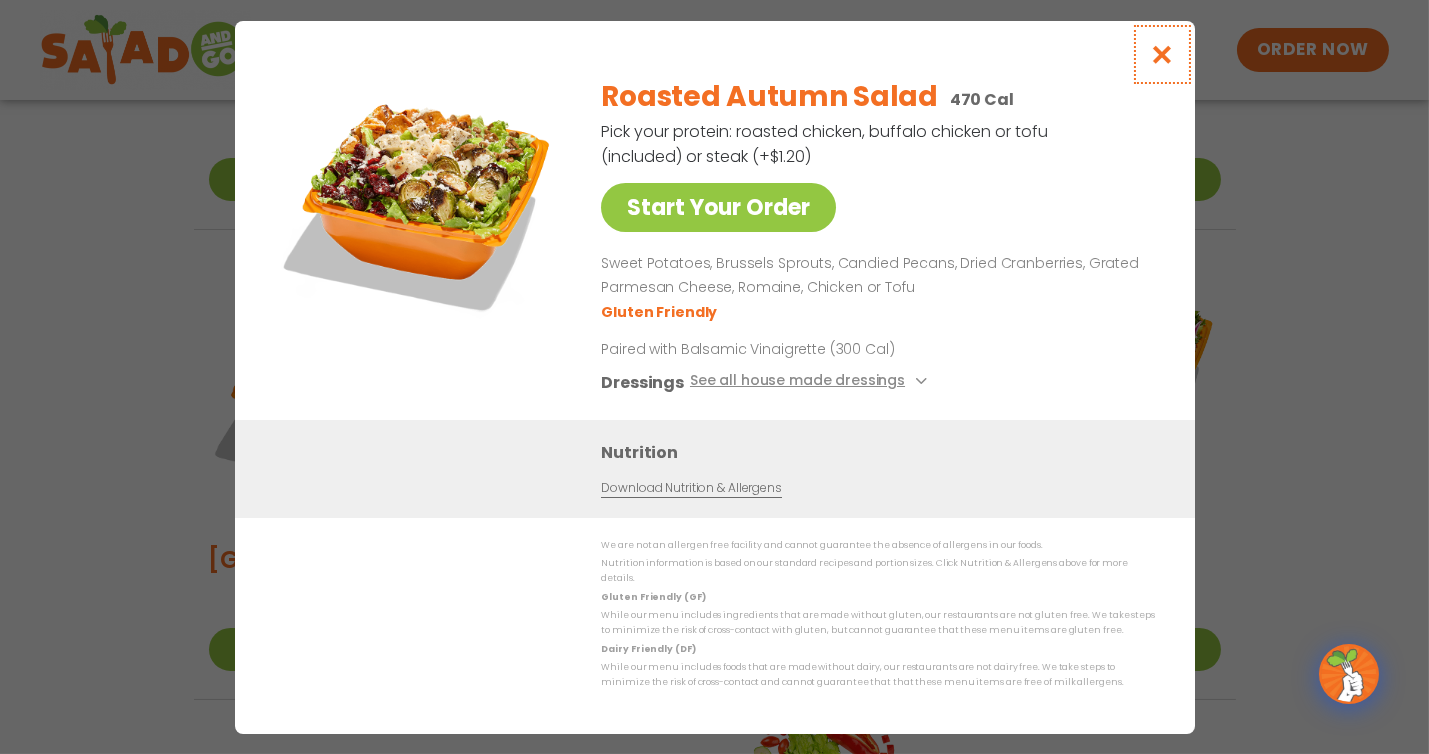 click at bounding box center [1161, 54] 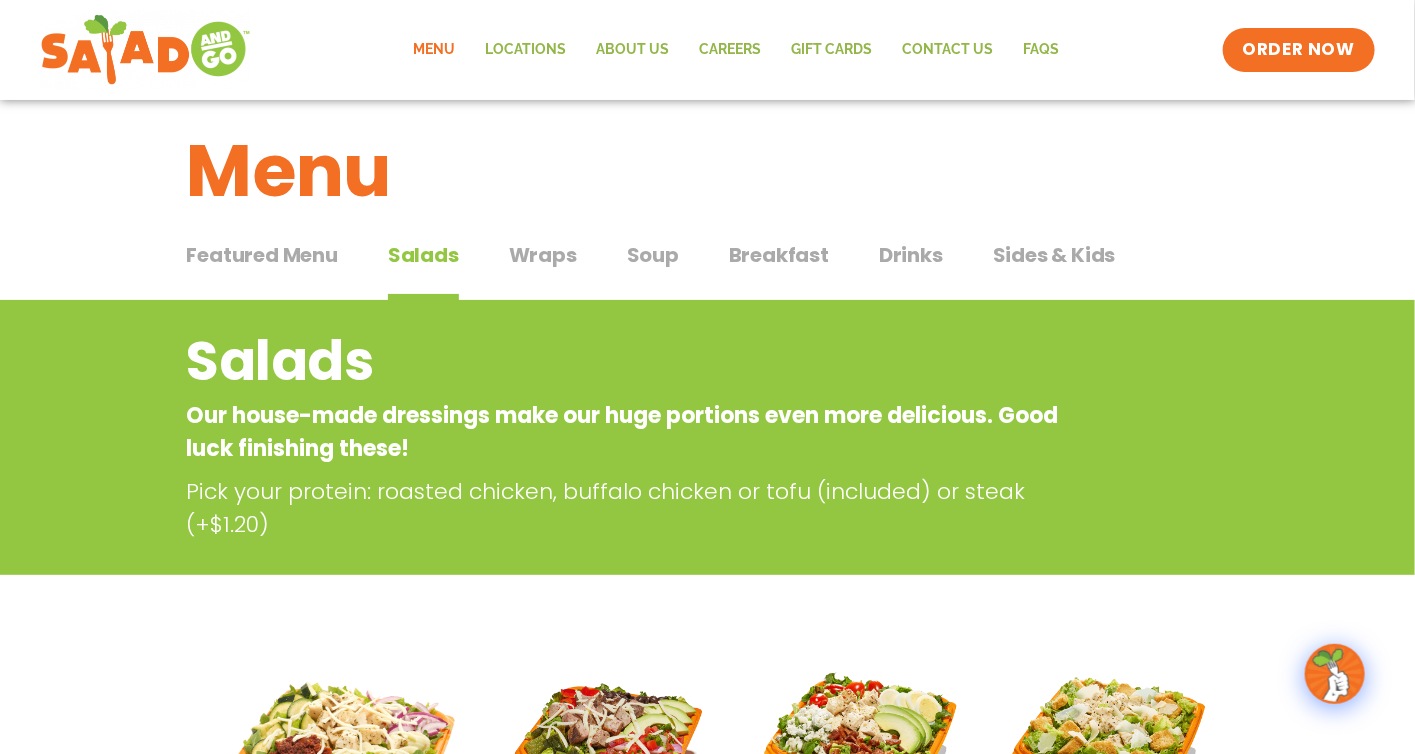 scroll, scrollTop: 20, scrollLeft: 0, axis: vertical 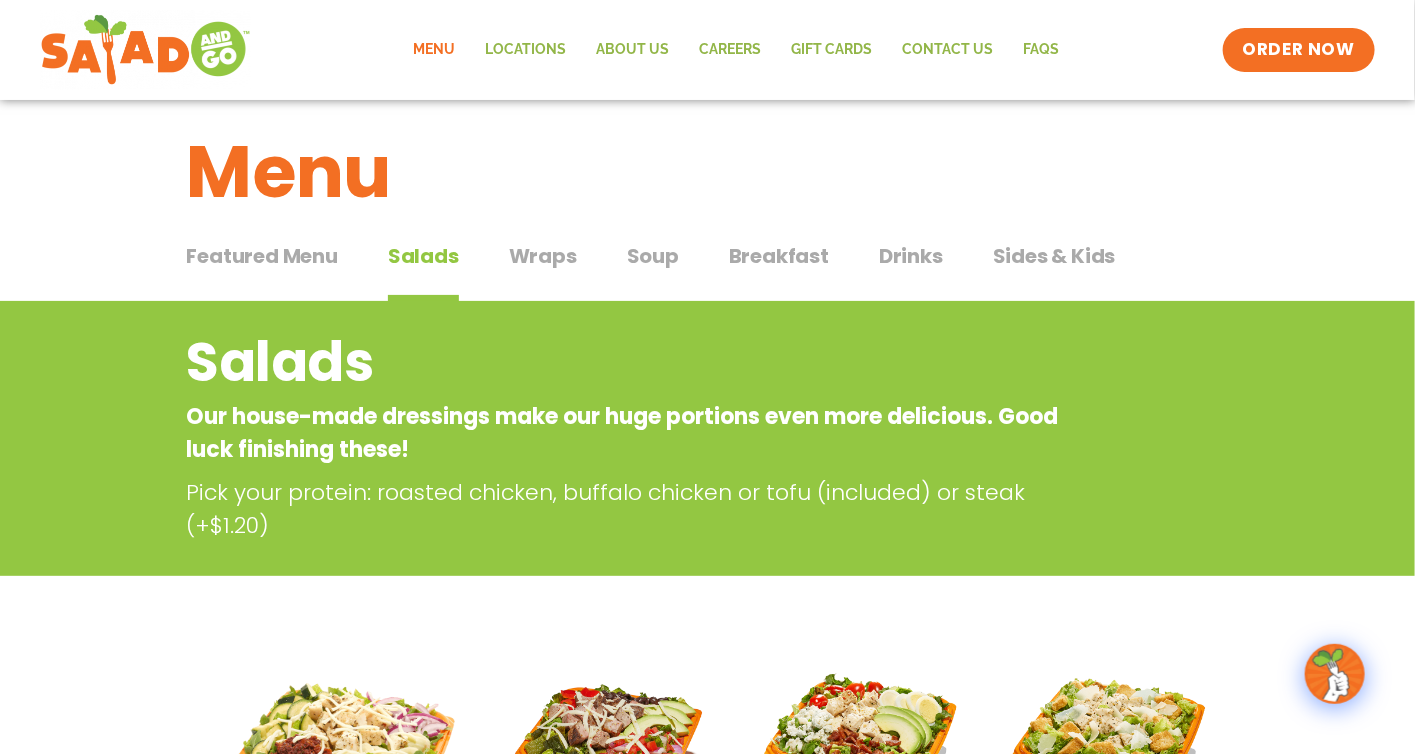 click on "Wraps" at bounding box center [543, 256] 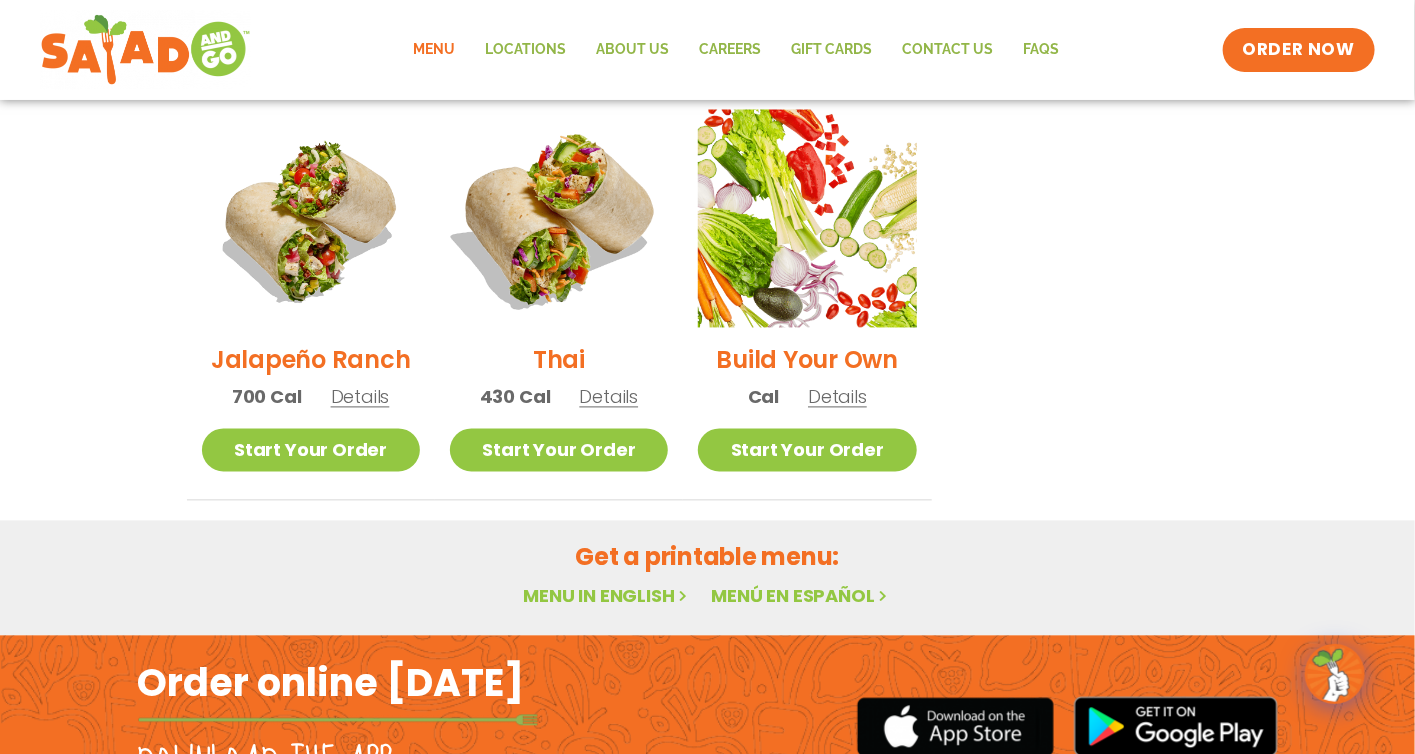 scroll, scrollTop: 1474, scrollLeft: 0, axis: vertical 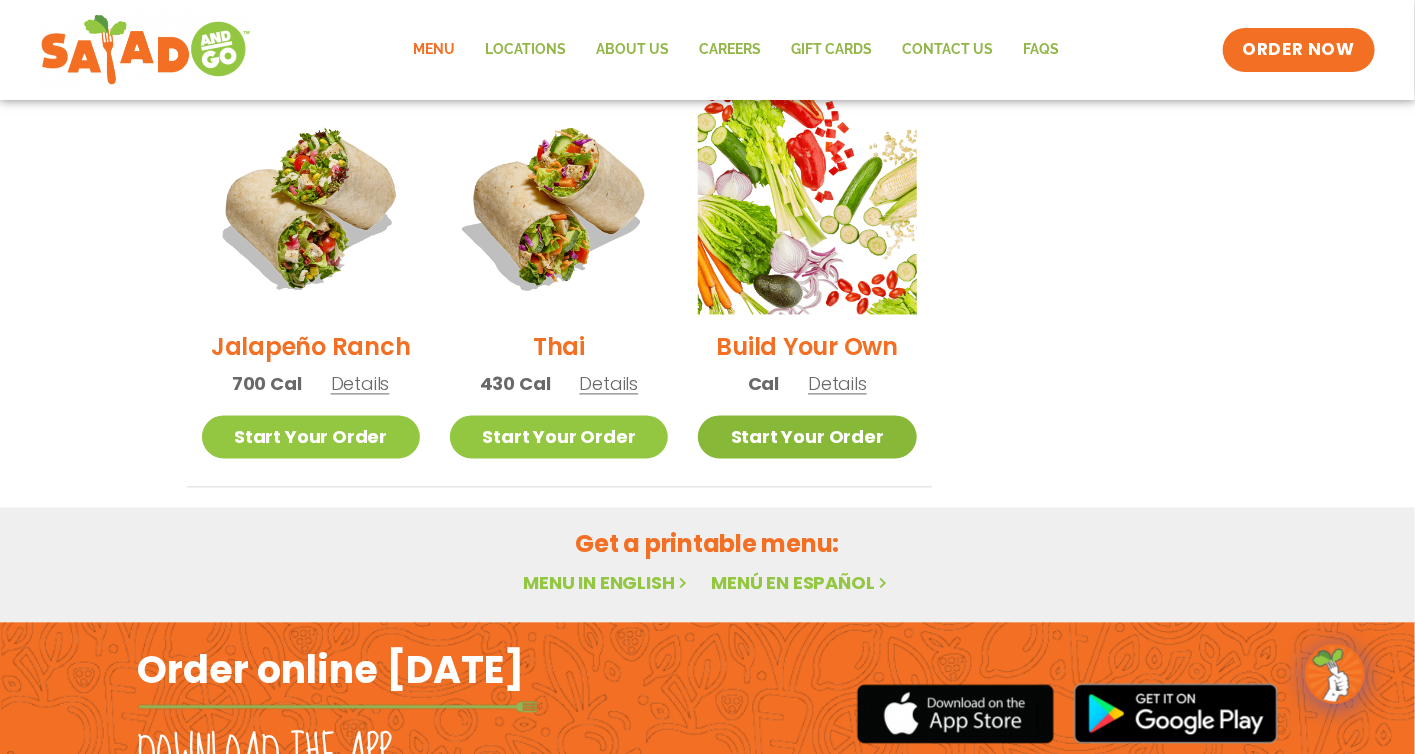 click on "Start Your Order" at bounding box center [807, 437] 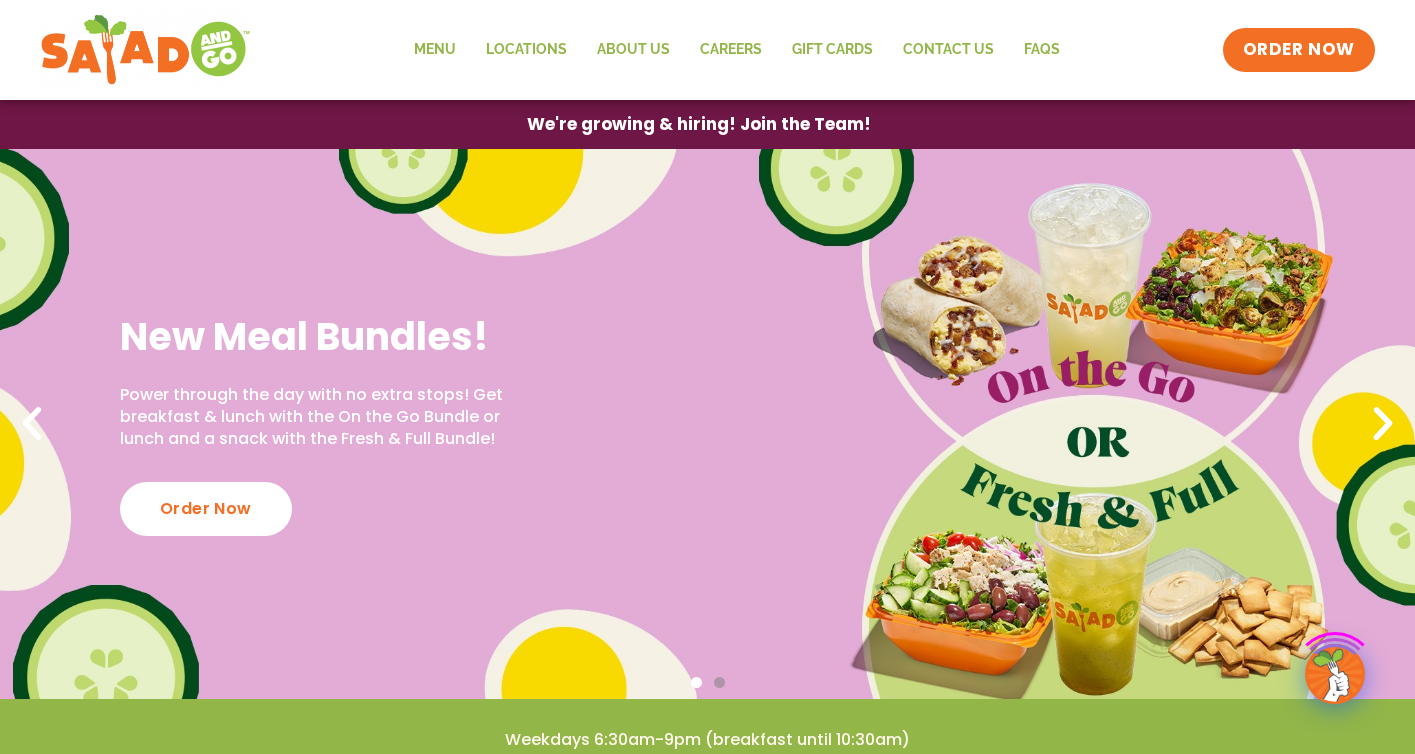 scroll, scrollTop: 0, scrollLeft: 0, axis: both 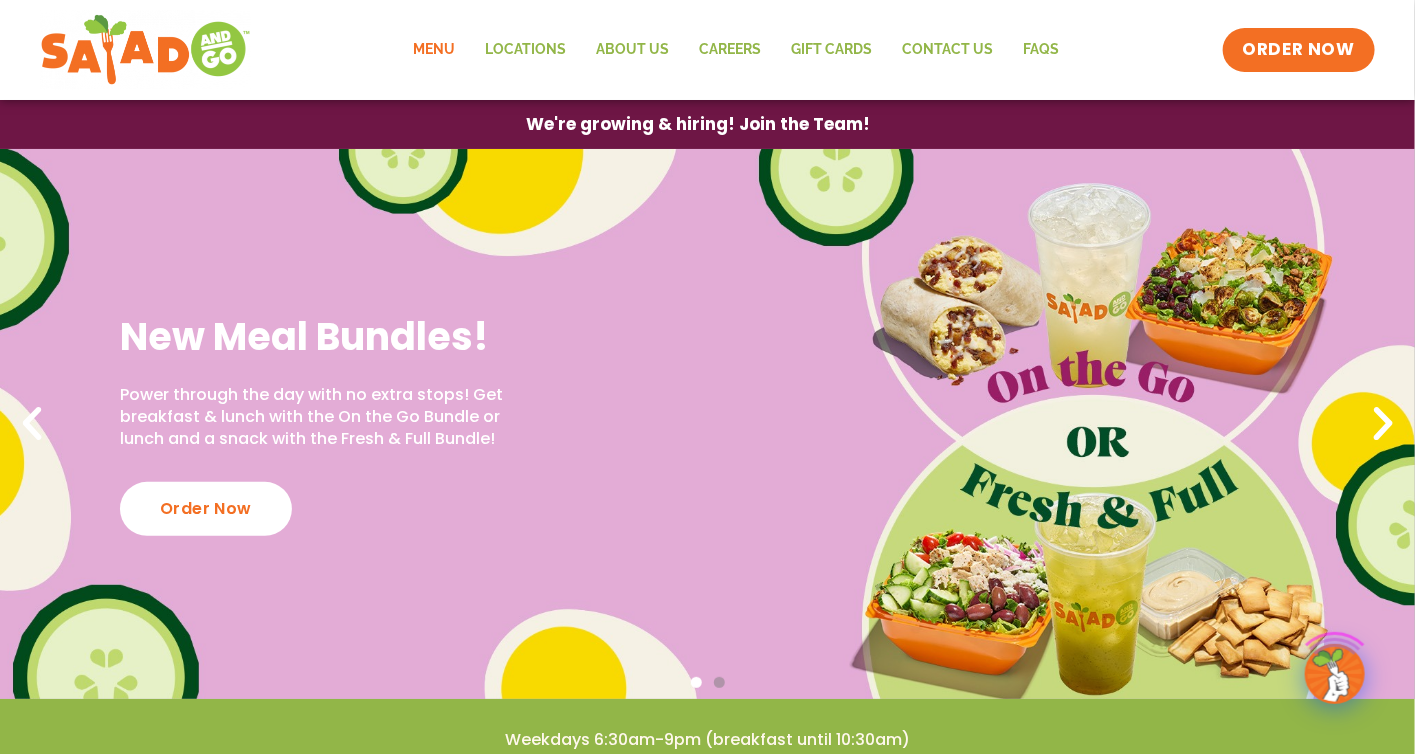 click on "Menu" 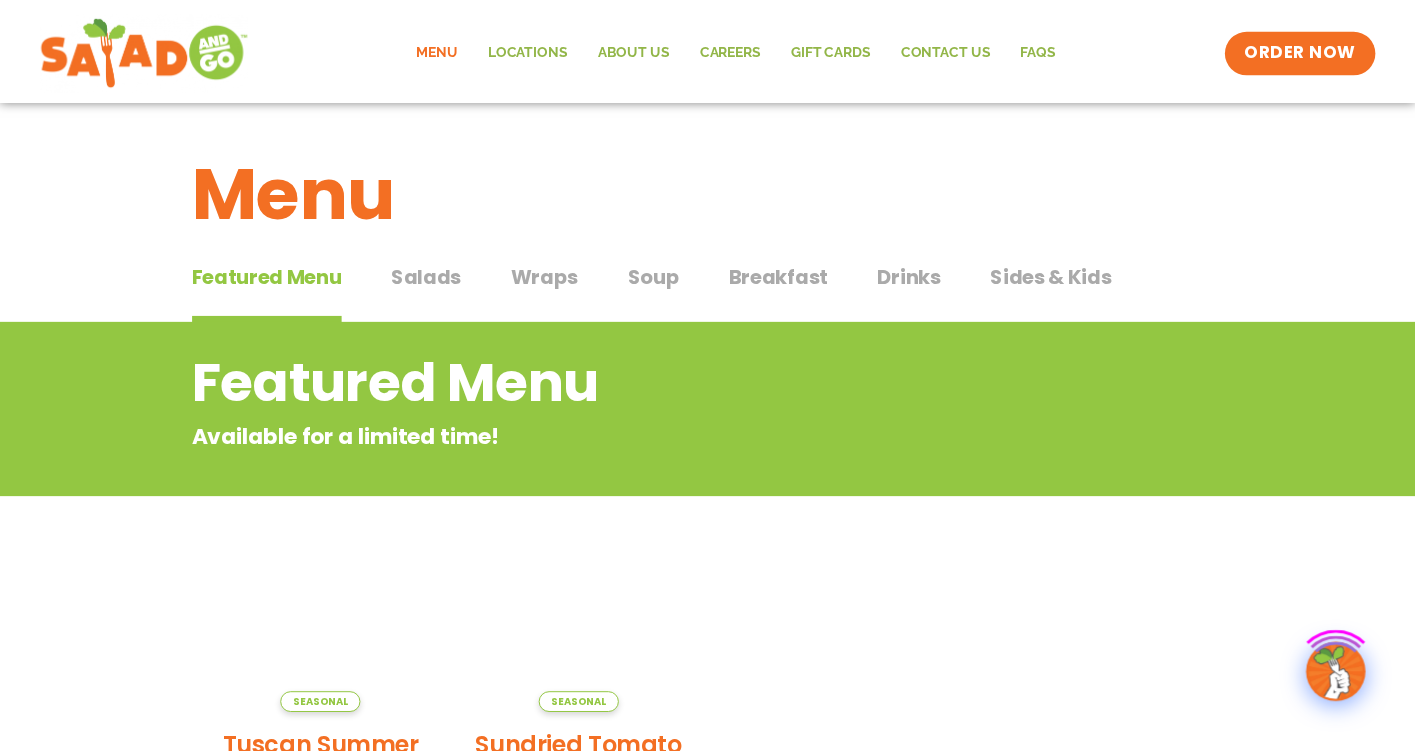 scroll, scrollTop: 0, scrollLeft: 0, axis: both 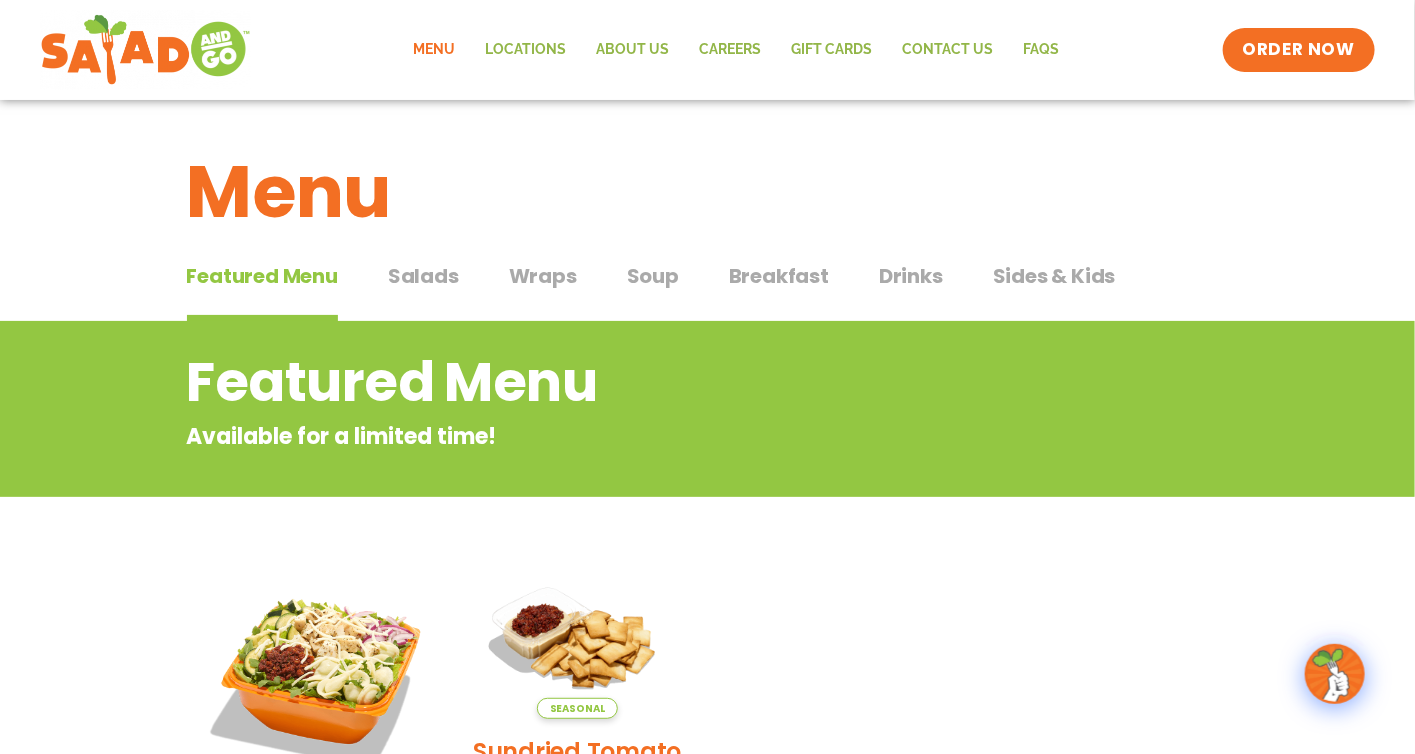 click on "Soup" at bounding box center [653, 276] 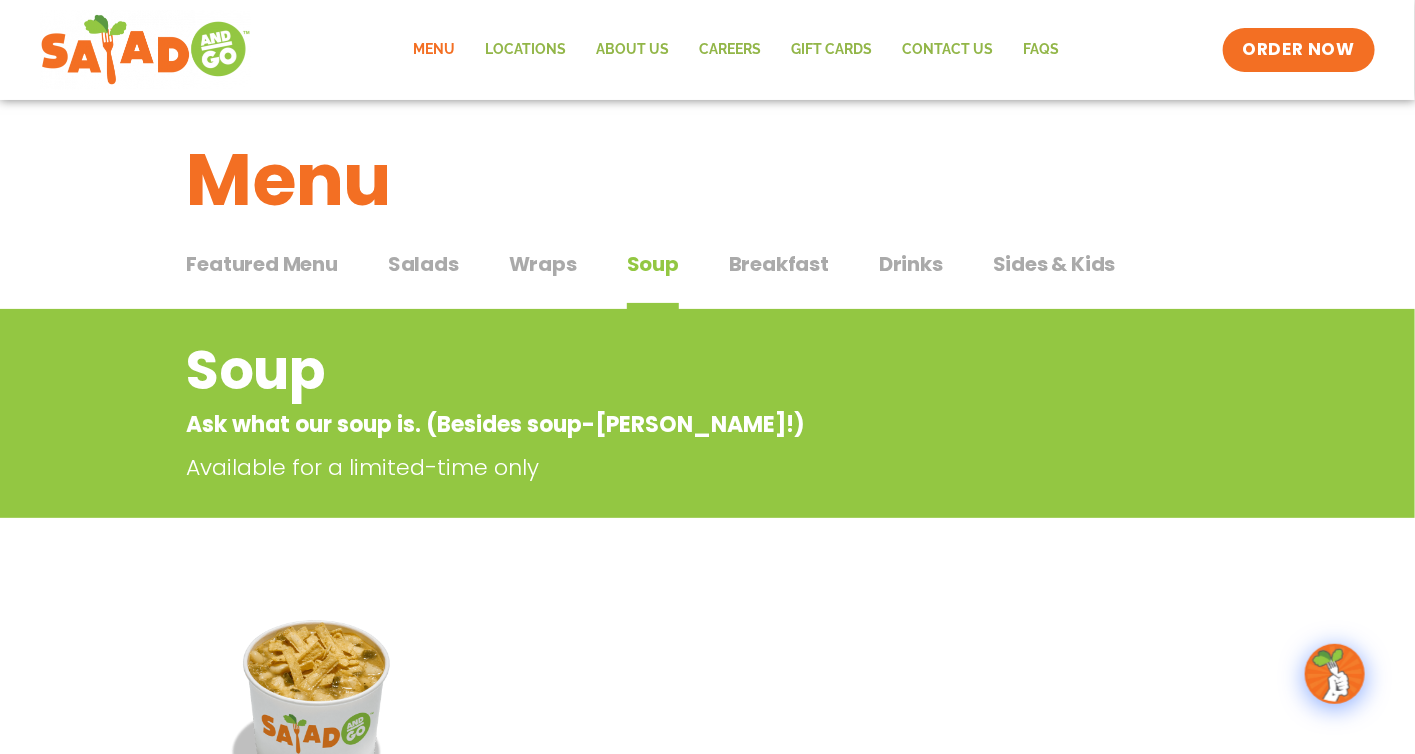 scroll, scrollTop: 0, scrollLeft: 0, axis: both 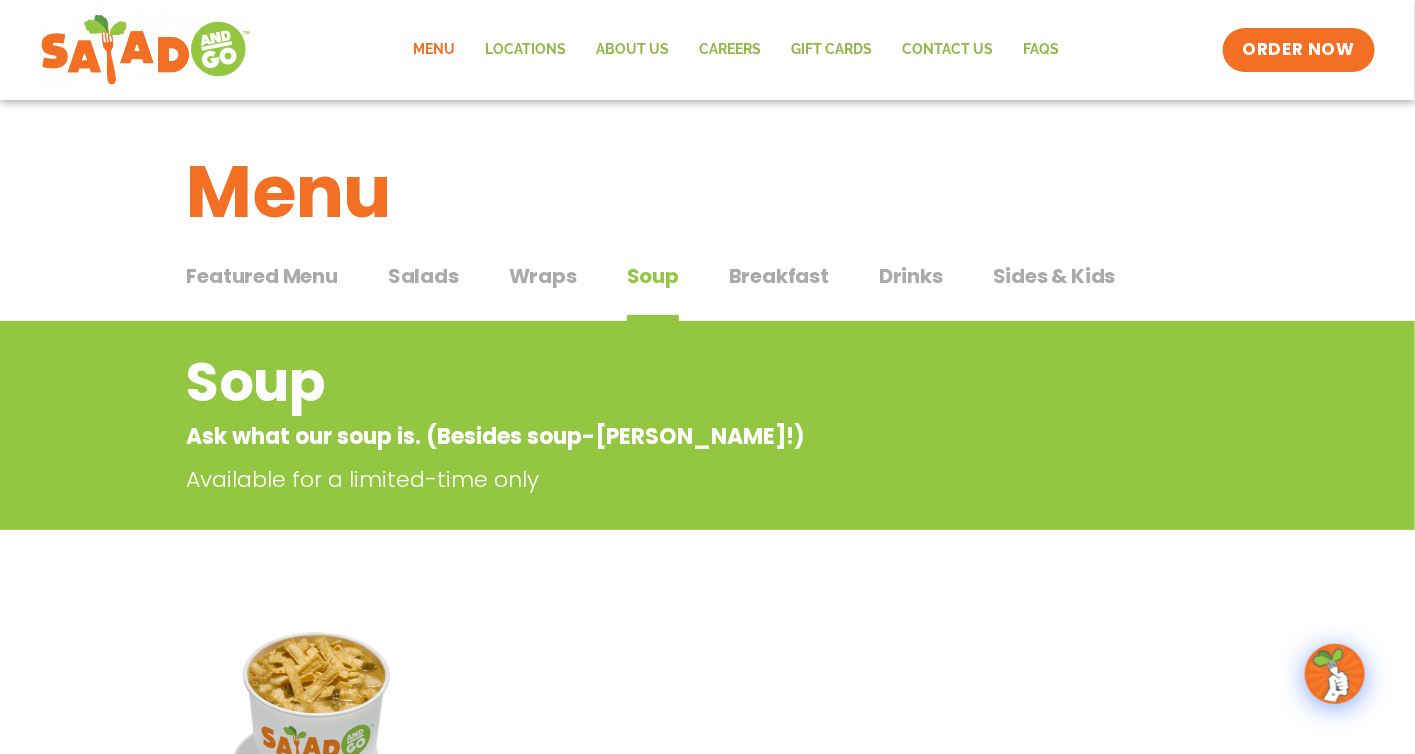 click on "Breakfast" at bounding box center (779, 276) 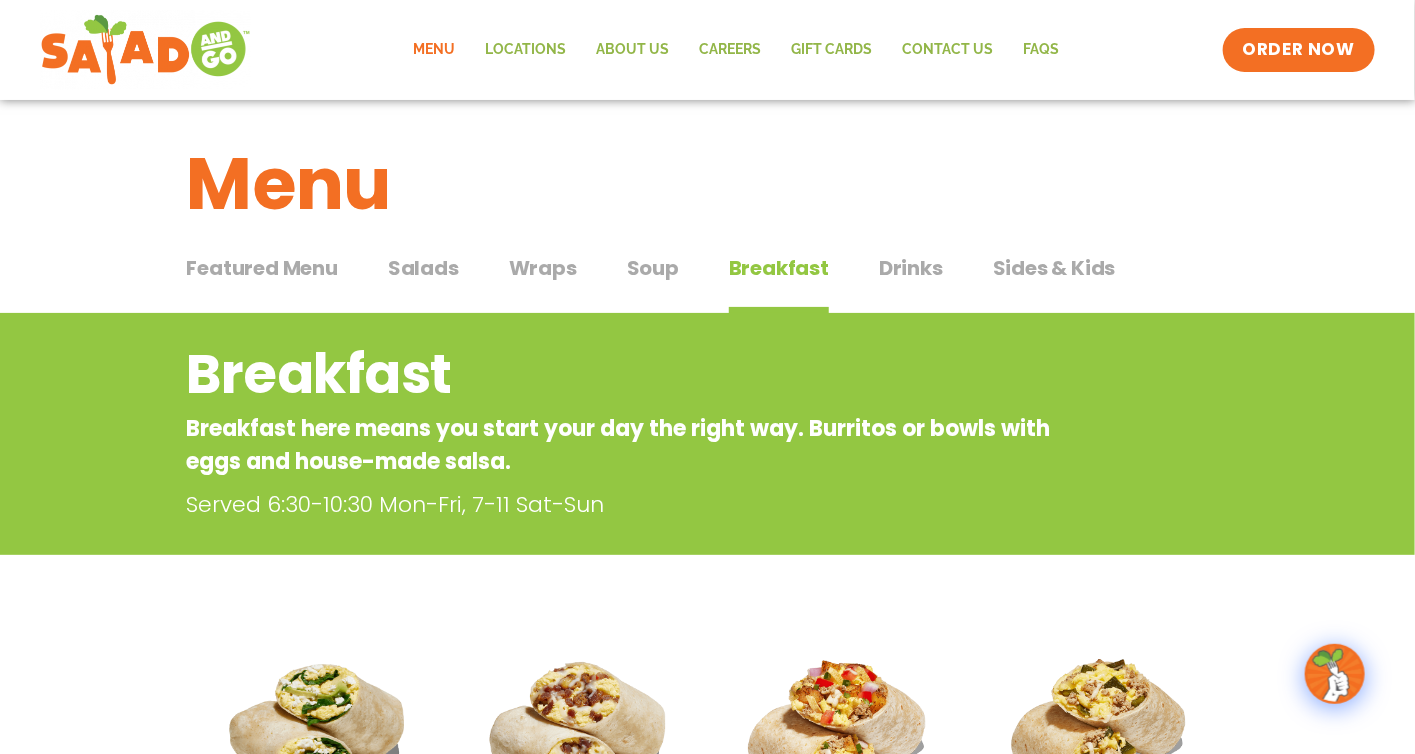 scroll, scrollTop: 0, scrollLeft: 0, axis: both 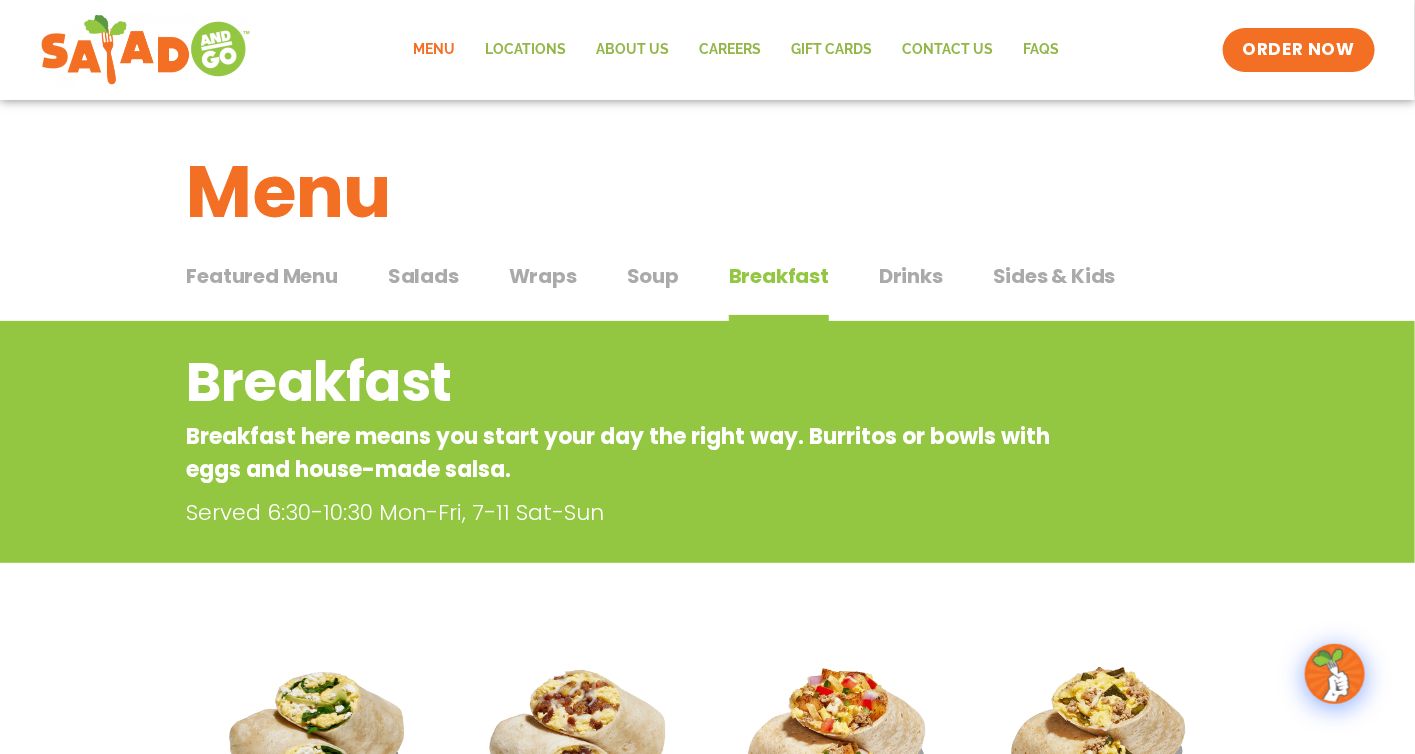 click on "Drinks" at bounding box center [911, 276] 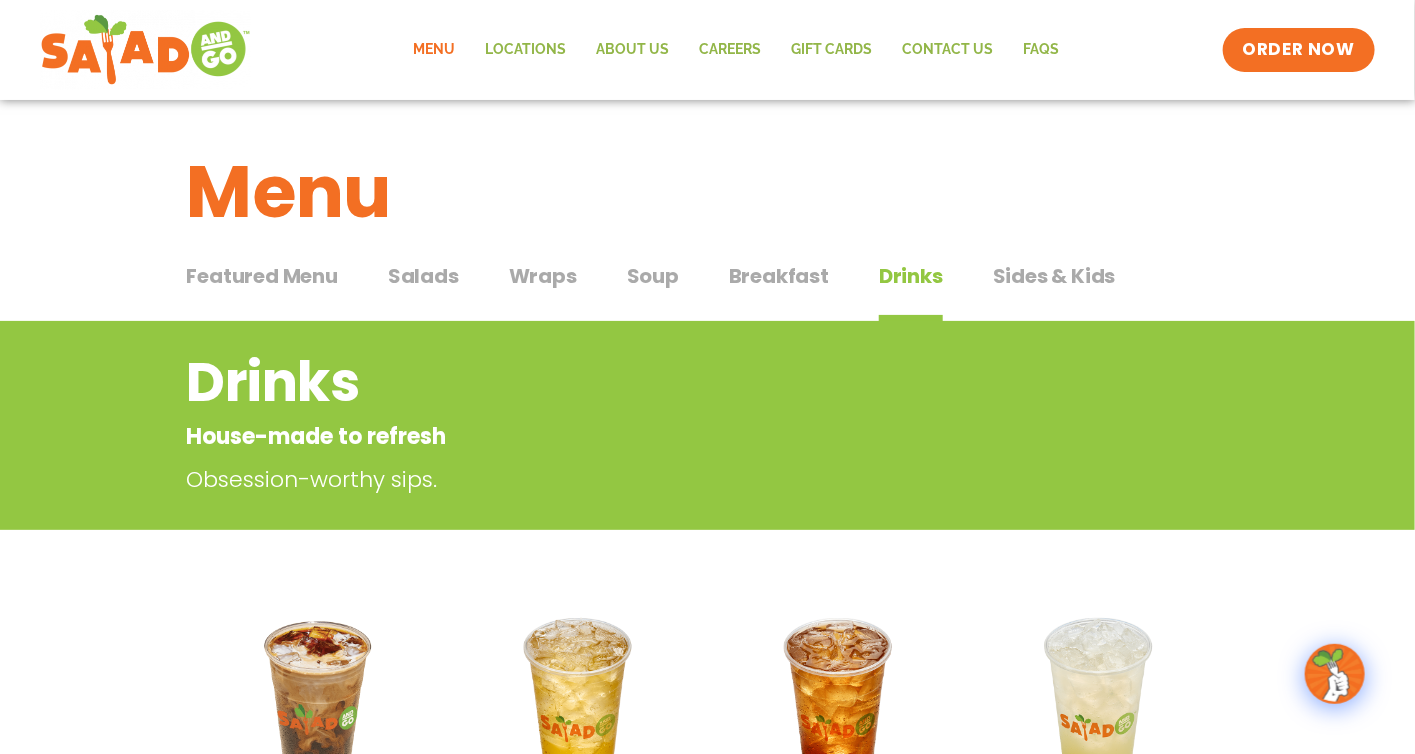 click on "Sides & Kids" at bounding box center (1054, 276) 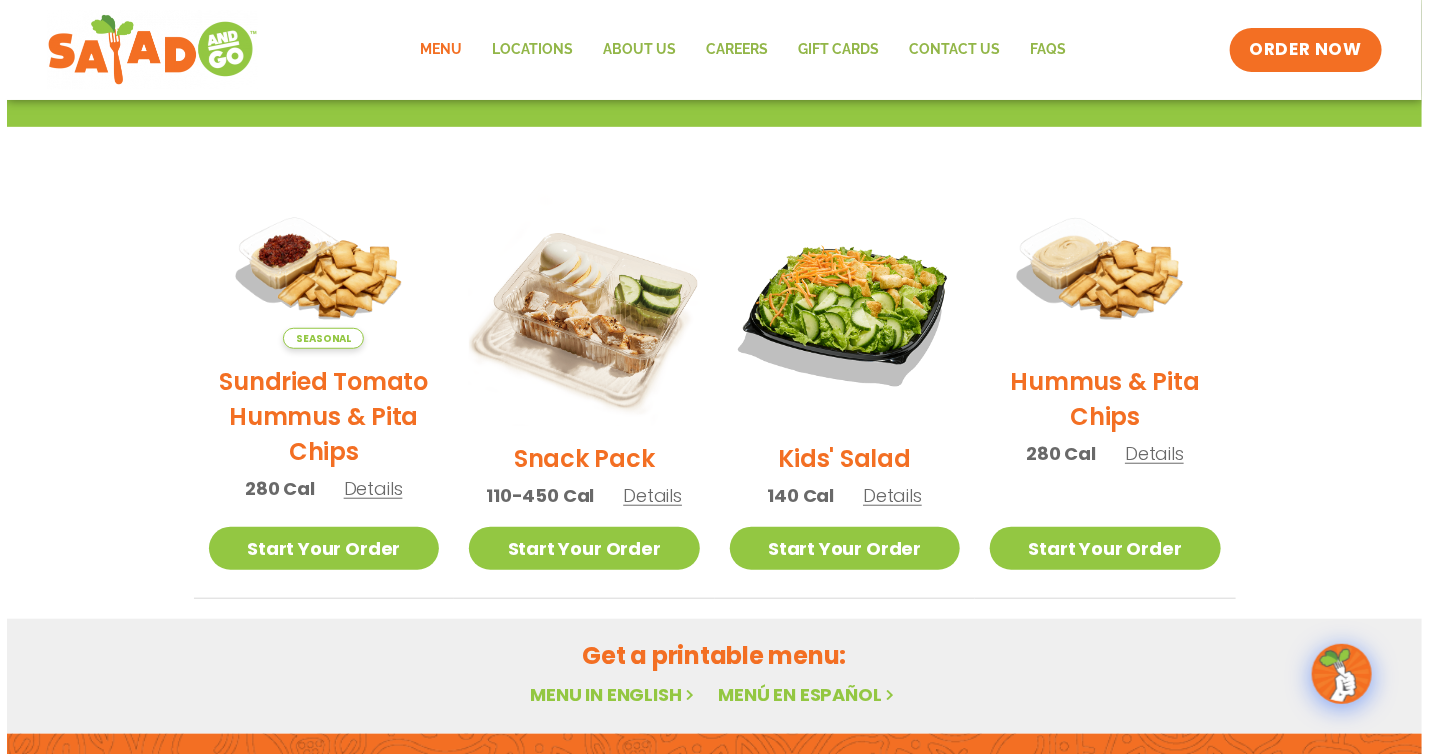 scroll, scrollTop: 363, scrollLeft: 0, axis: vertical 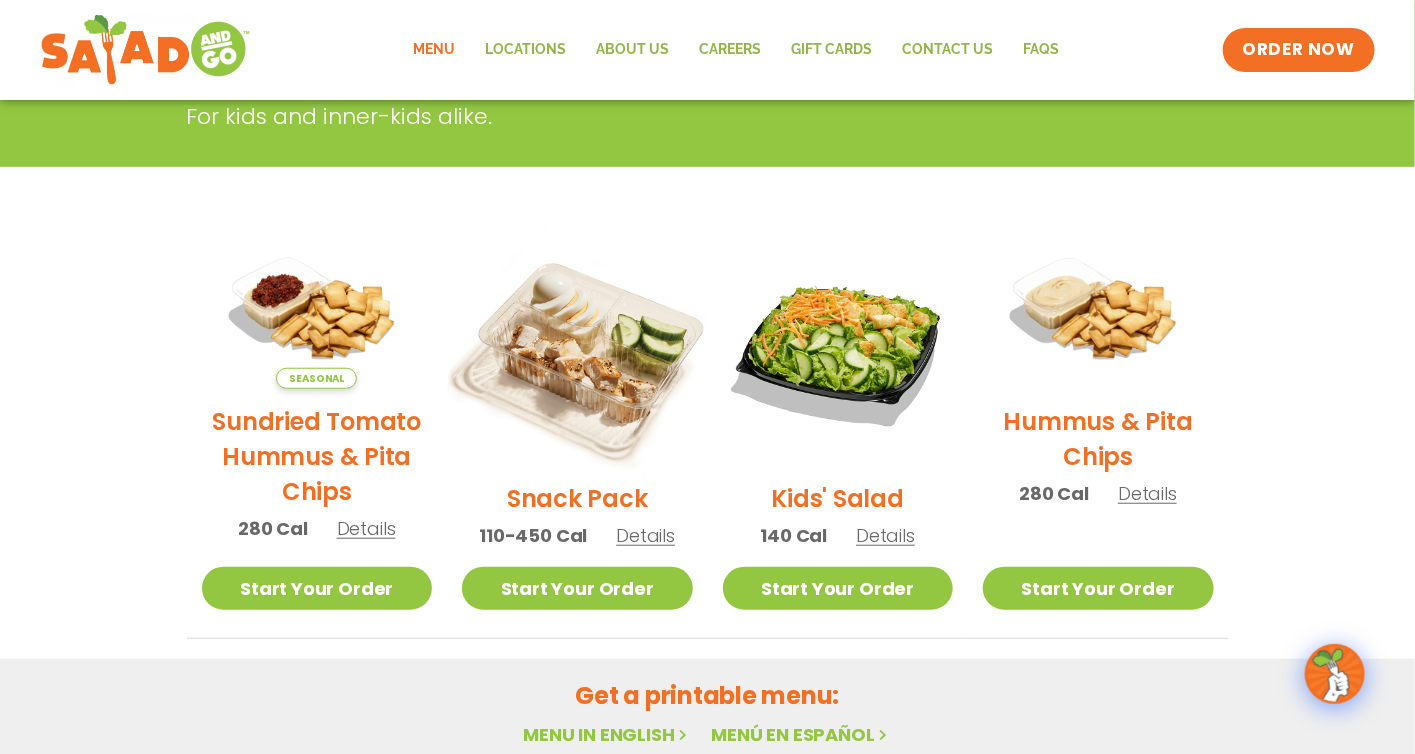 click at bounding box center [577, 350] 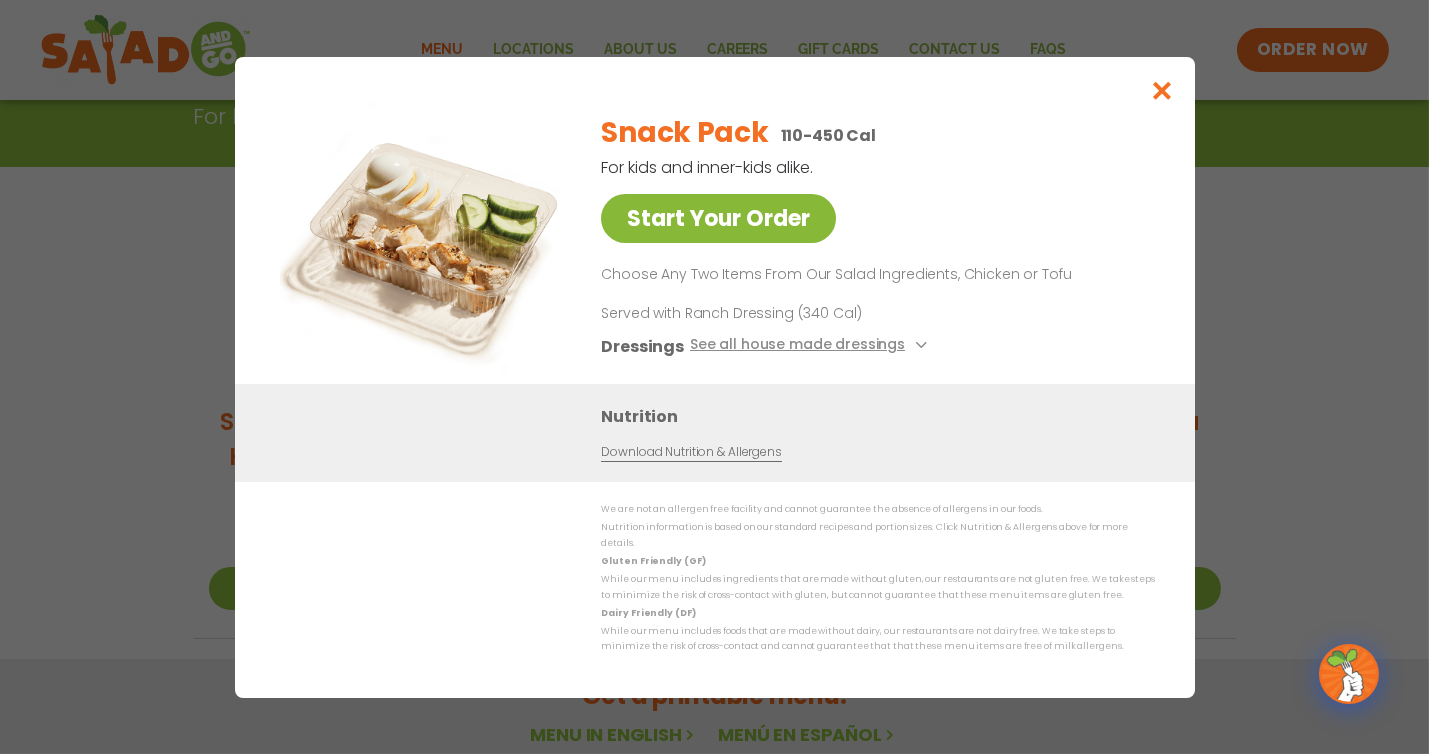 click on "Start Your Order" at bounding box center [718, 218] 